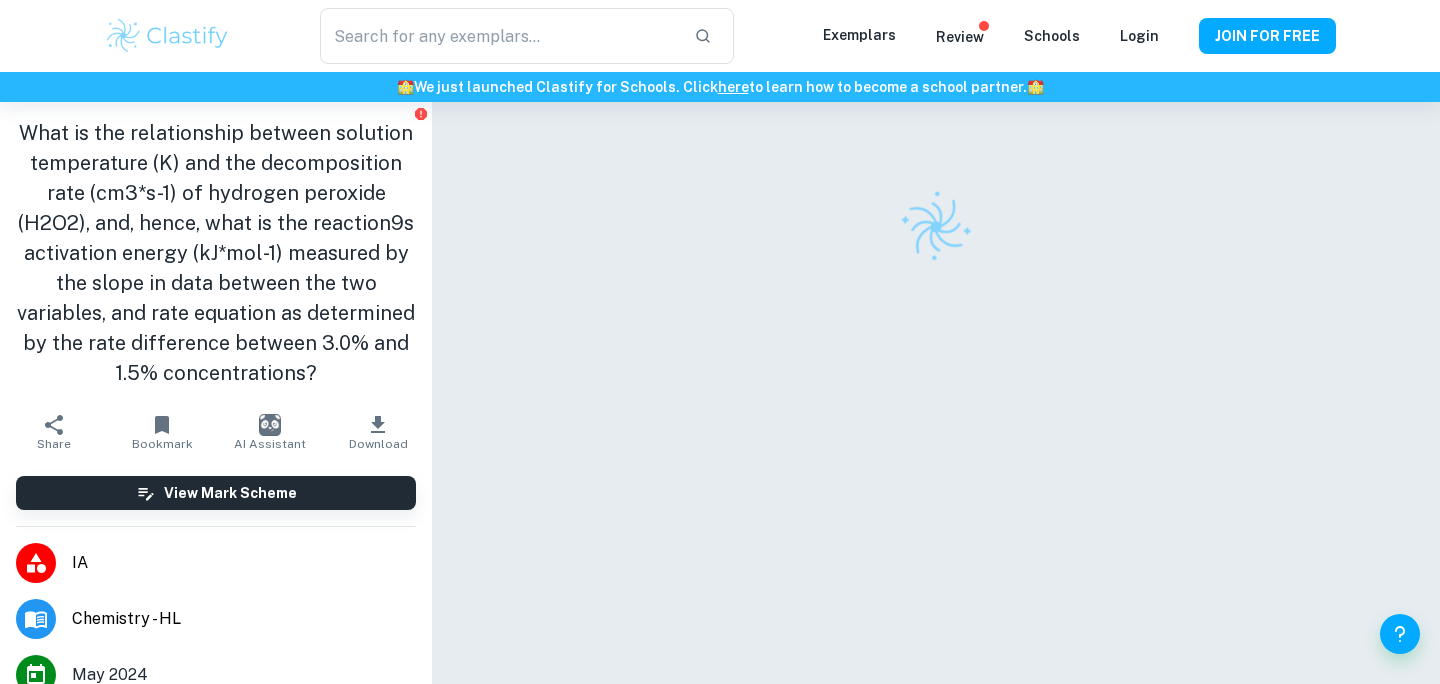 scroll, scrollTop: 0, scrollLeft: 0, axis: both 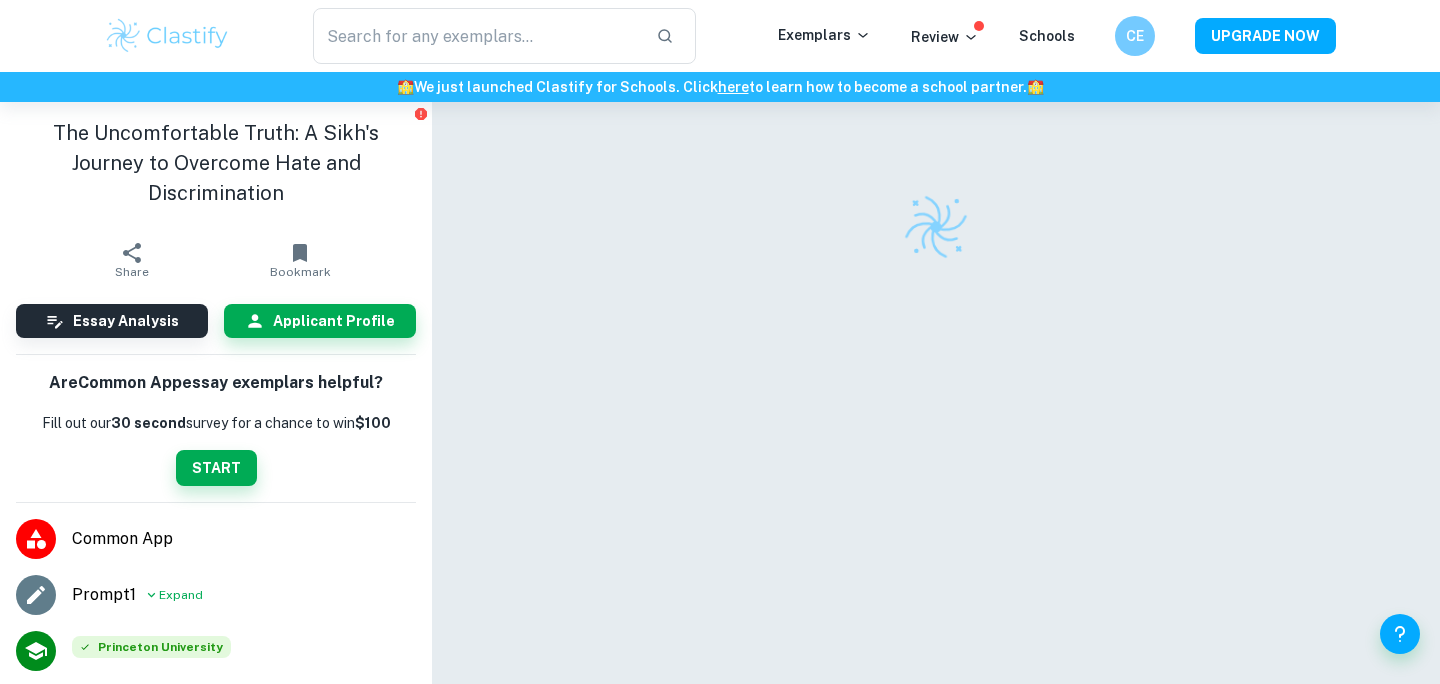 click at bounding box center (167, 36) 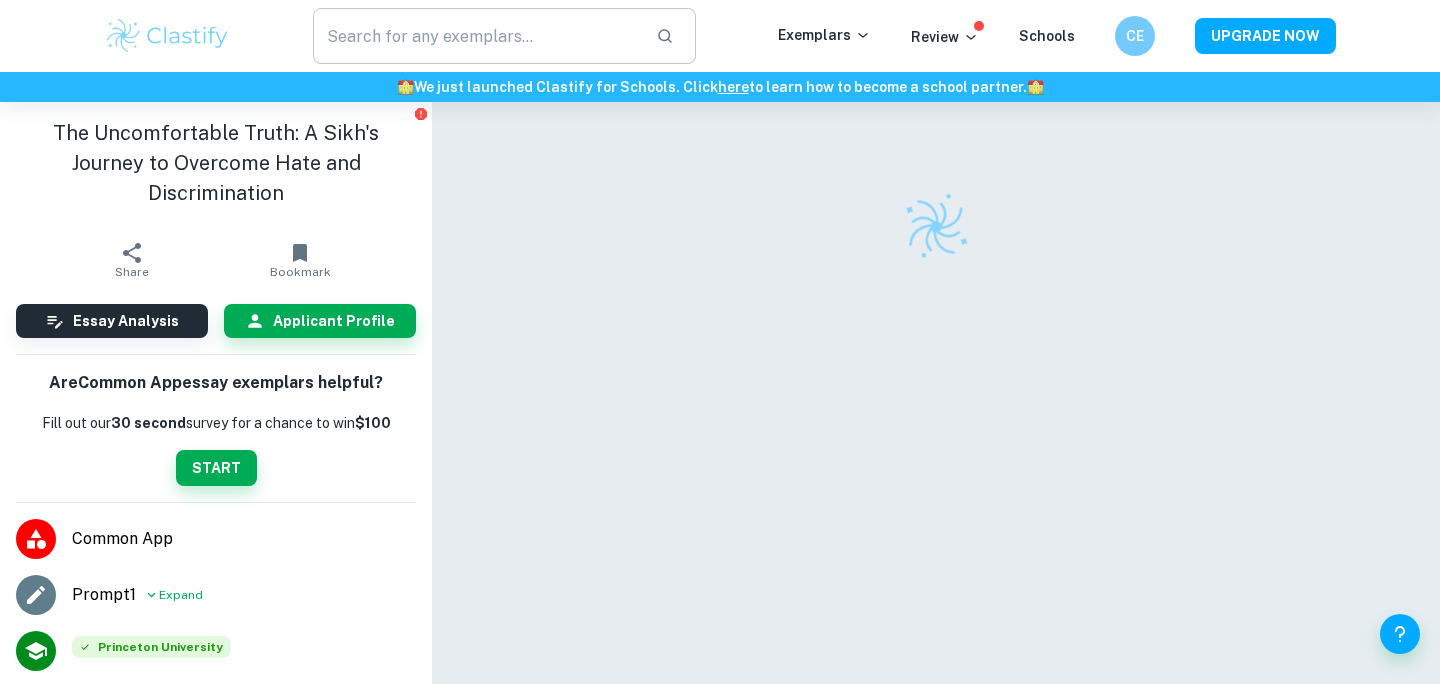 click at bounding box center (476, 36) 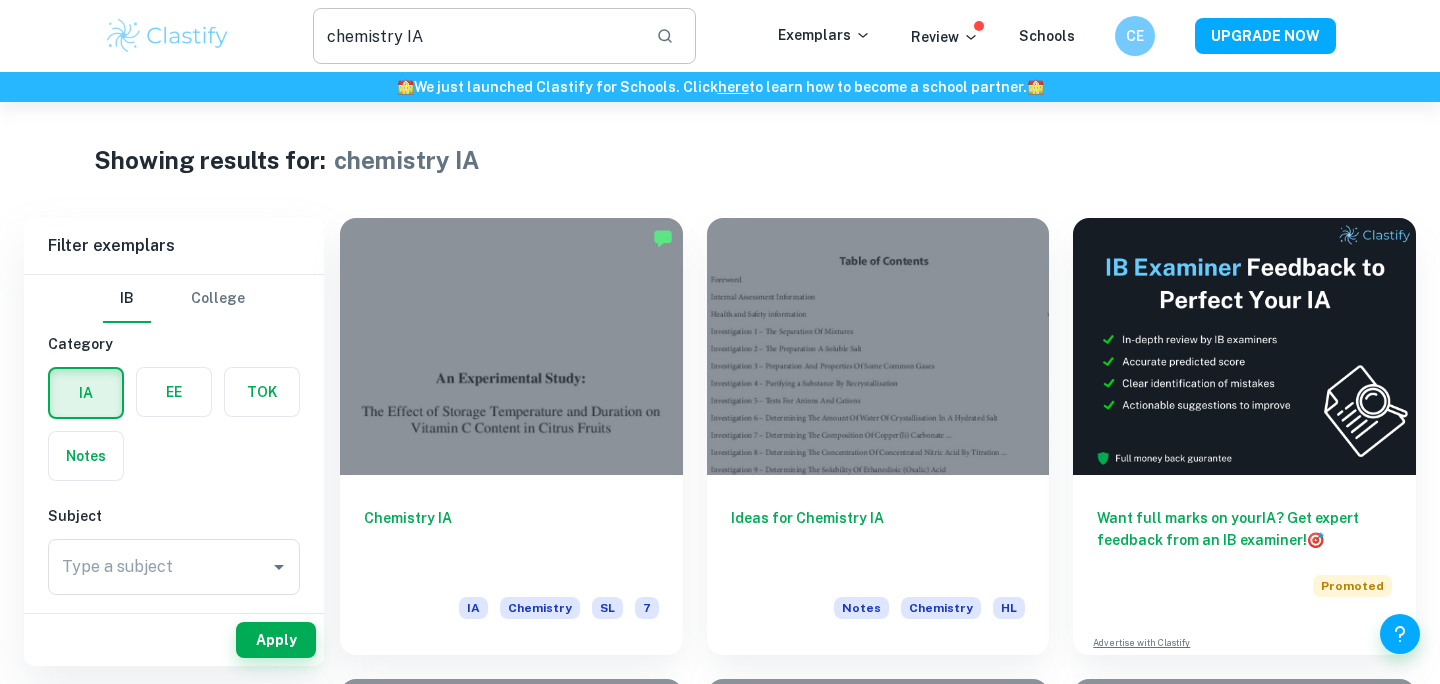 click on "chemistry IA" at bounding box center (476, 36) 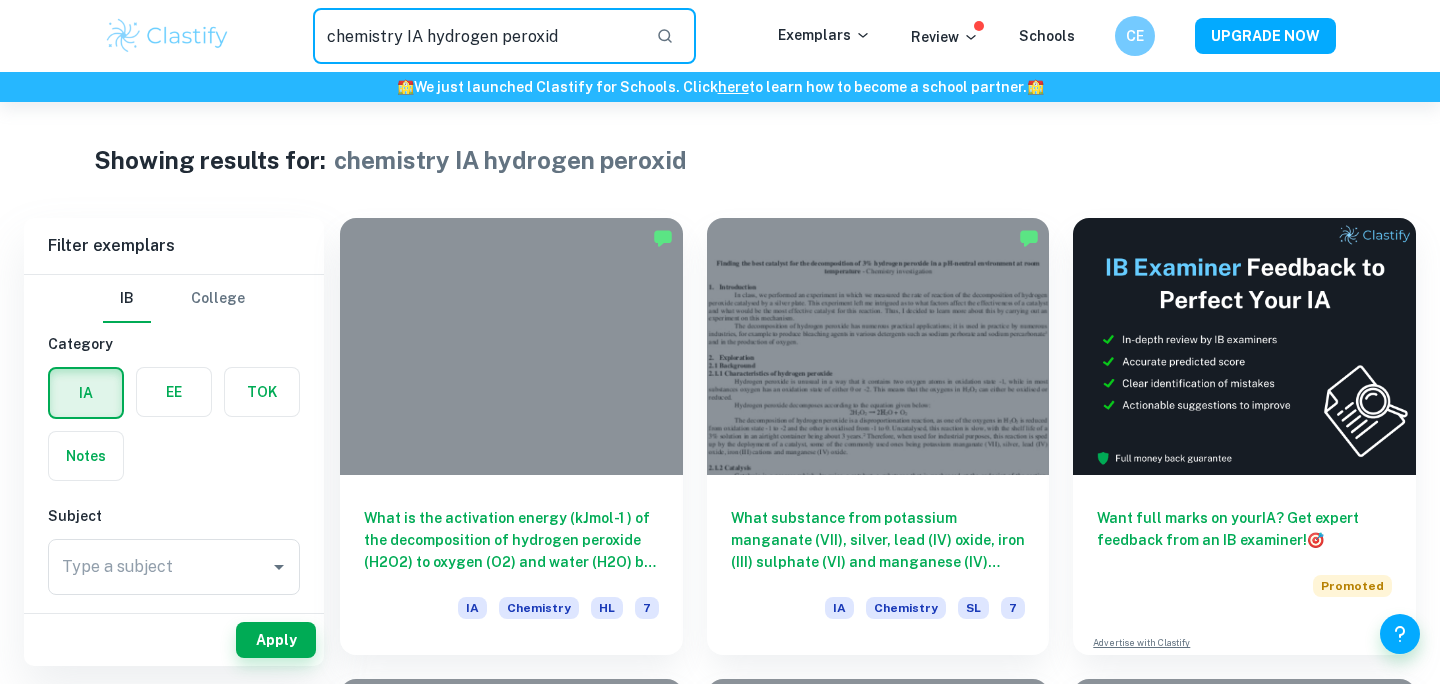 click on "chemistry IA hydrogen peroxid" at bounding box center (476, 36) 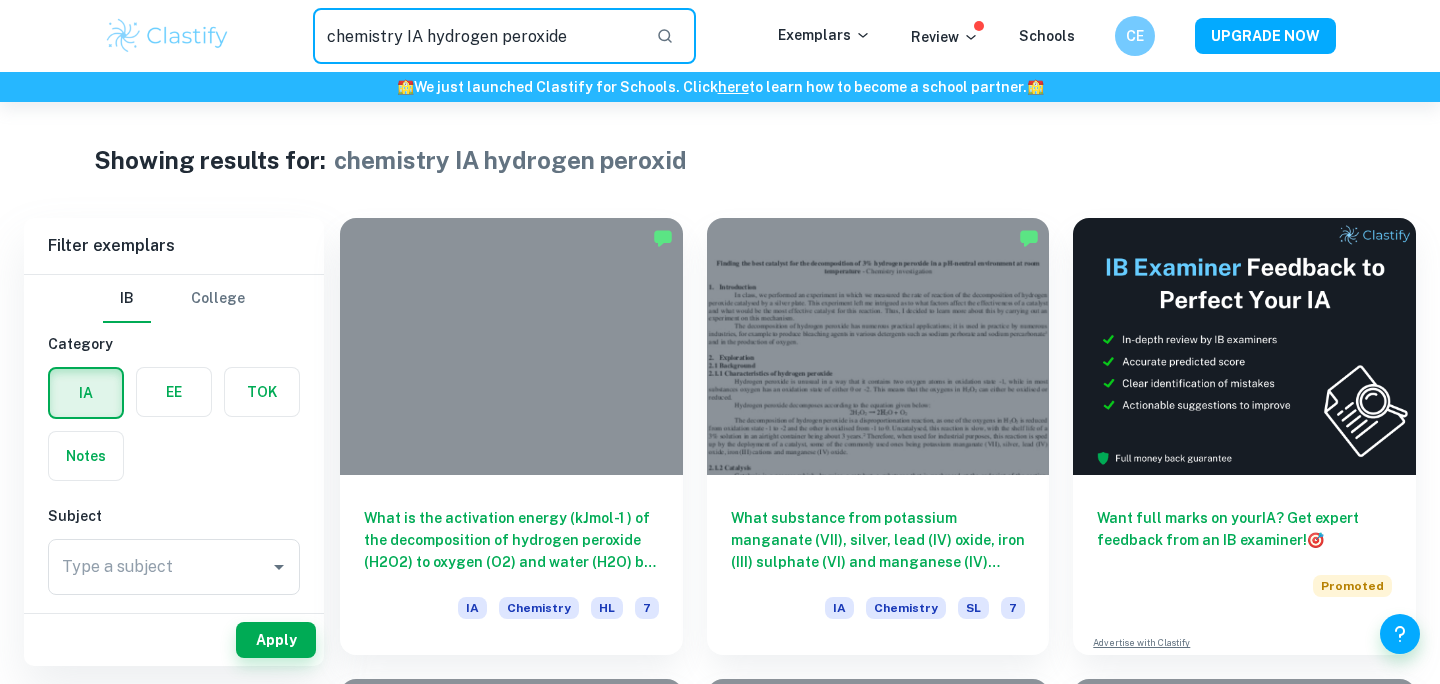 type on "chemistry IA hydrogen peroxide" 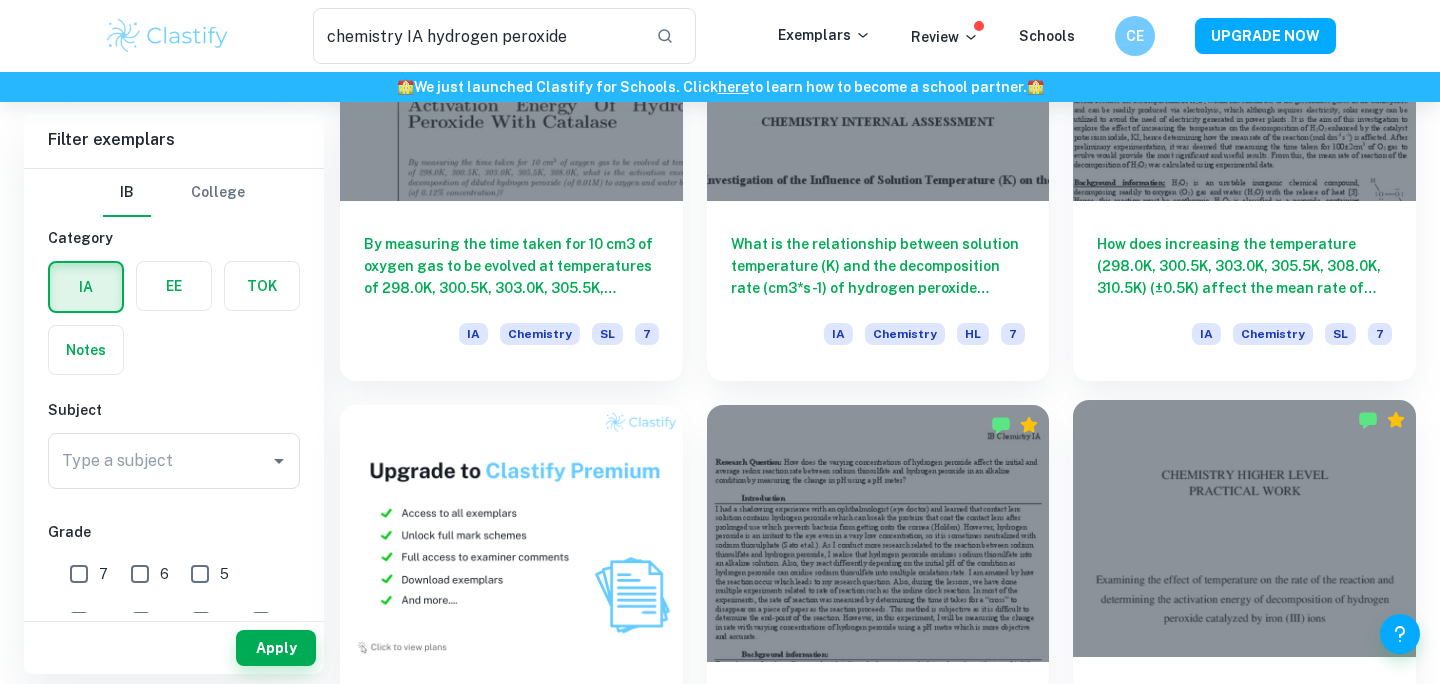 scroll, scrollTop: 739, scrollLeft: 0, axis: vertical 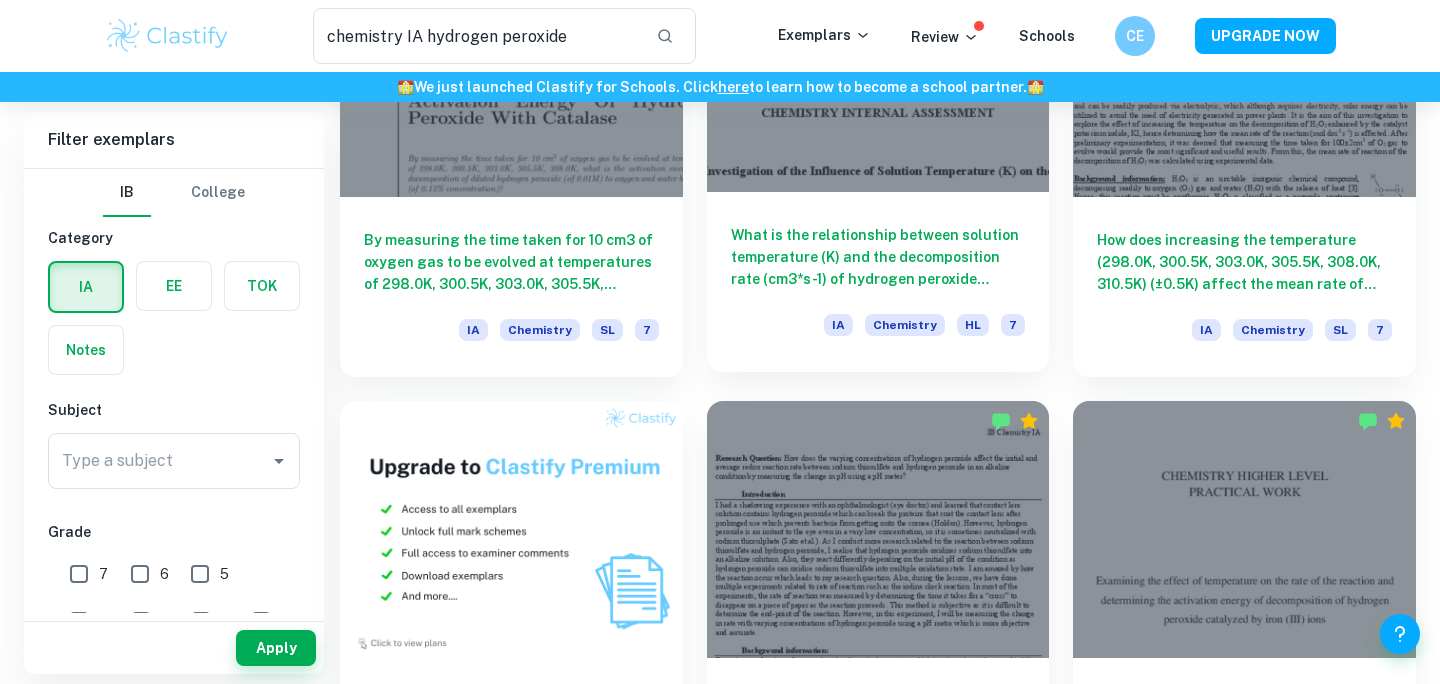 click on "What is the relationship between solution temperature (K) and the decomposition rate (cm3*s-1)
of hydrogen peroxide (H2O2), and, hence, what is the reaction9s activation energy (kJ*mol-1) measured by
the slope in data between the two variables, and rate equation as determined by the rate difference
between 3.0% and 1.5% concentrations?" at bounding box center [878, 257] 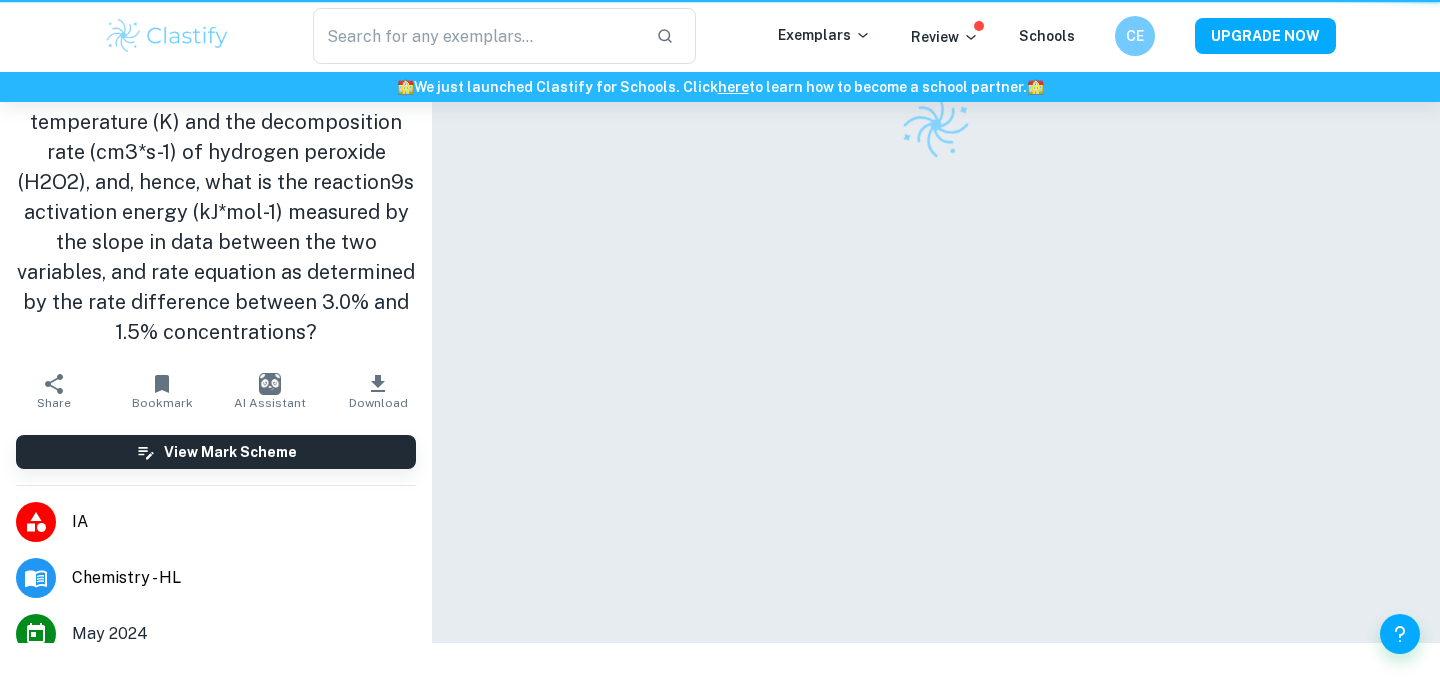 scroll, scrollTop: 0, scrollLeft: 0, axis: both 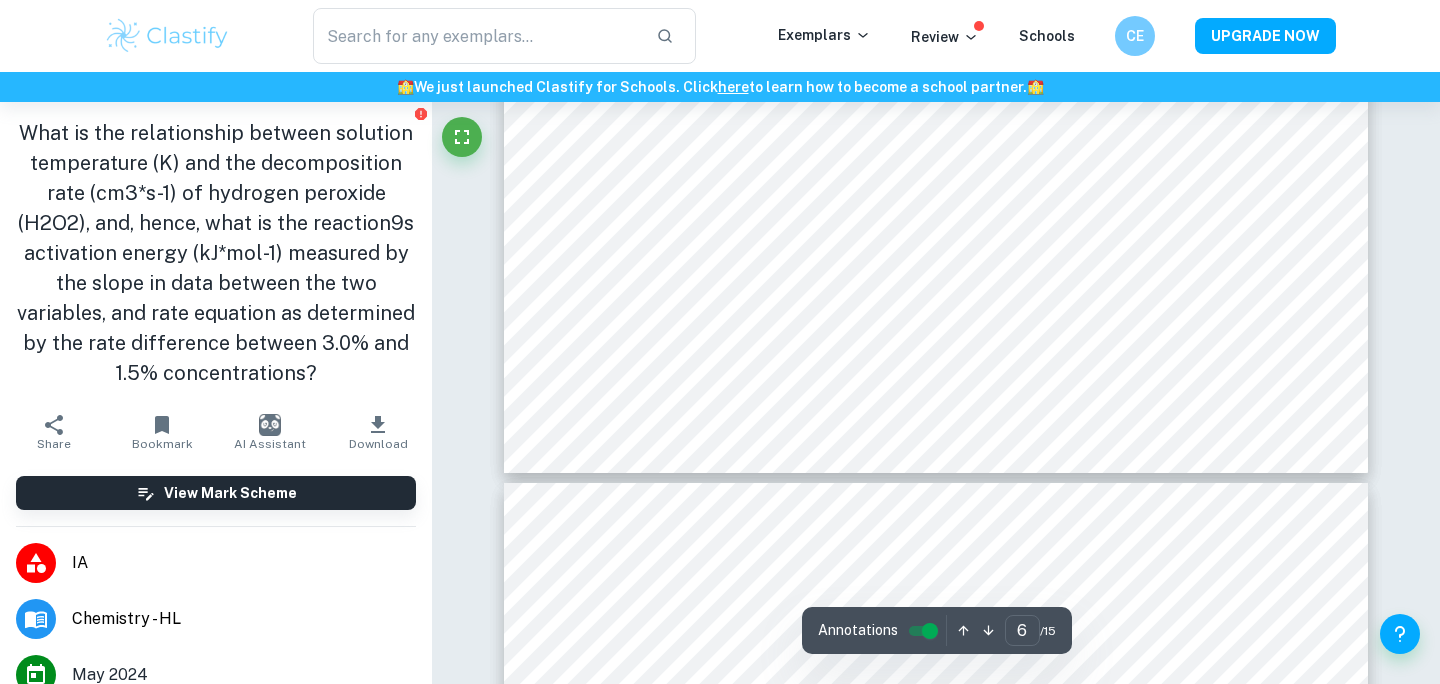 type on "7" 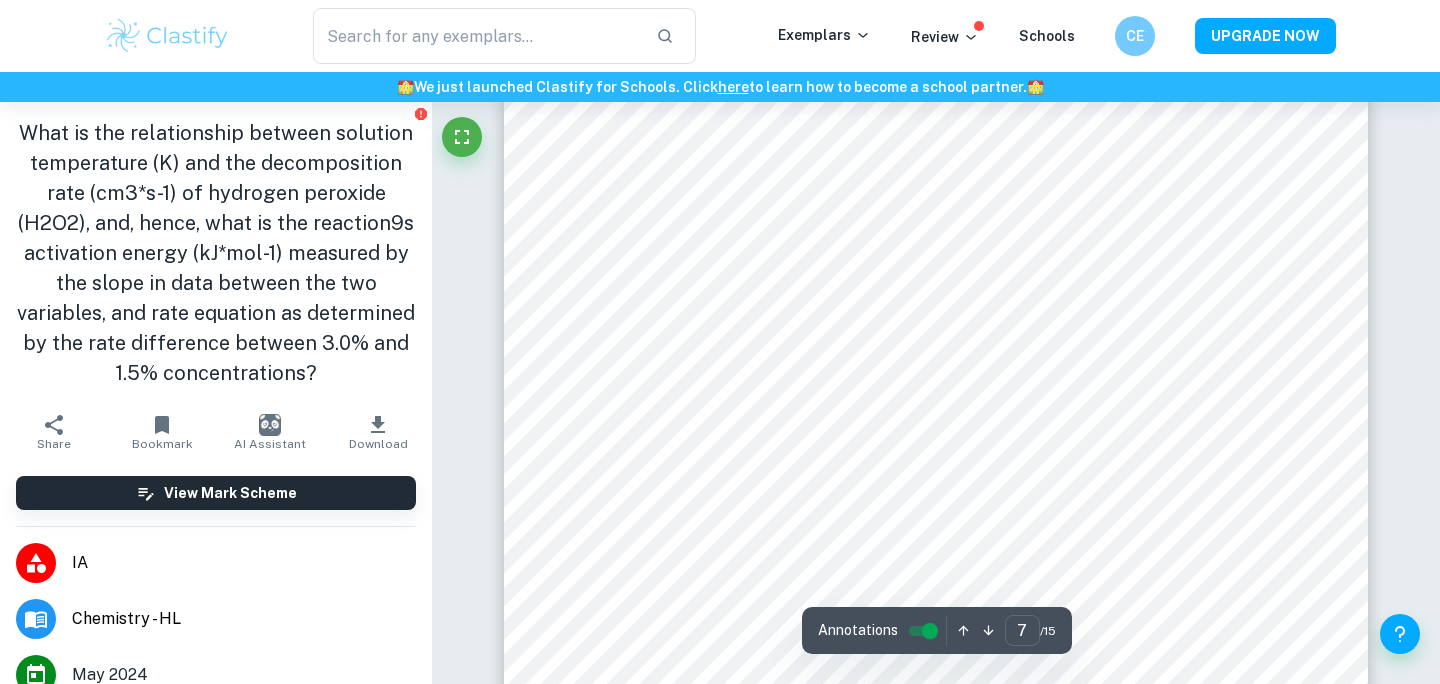 scroll, scrollTop: 6990, scrollLeft: 0, axis: vertical 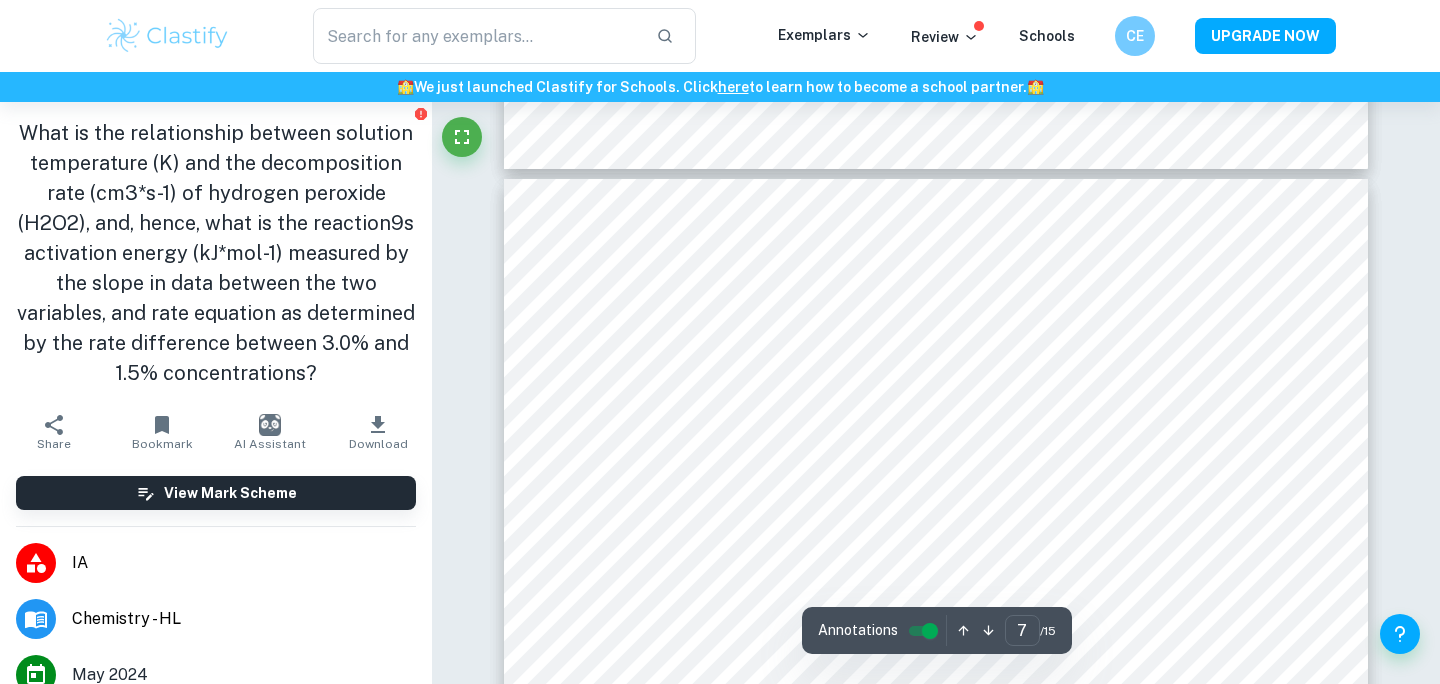 type on "chemistry IA hydrogen peroxide" 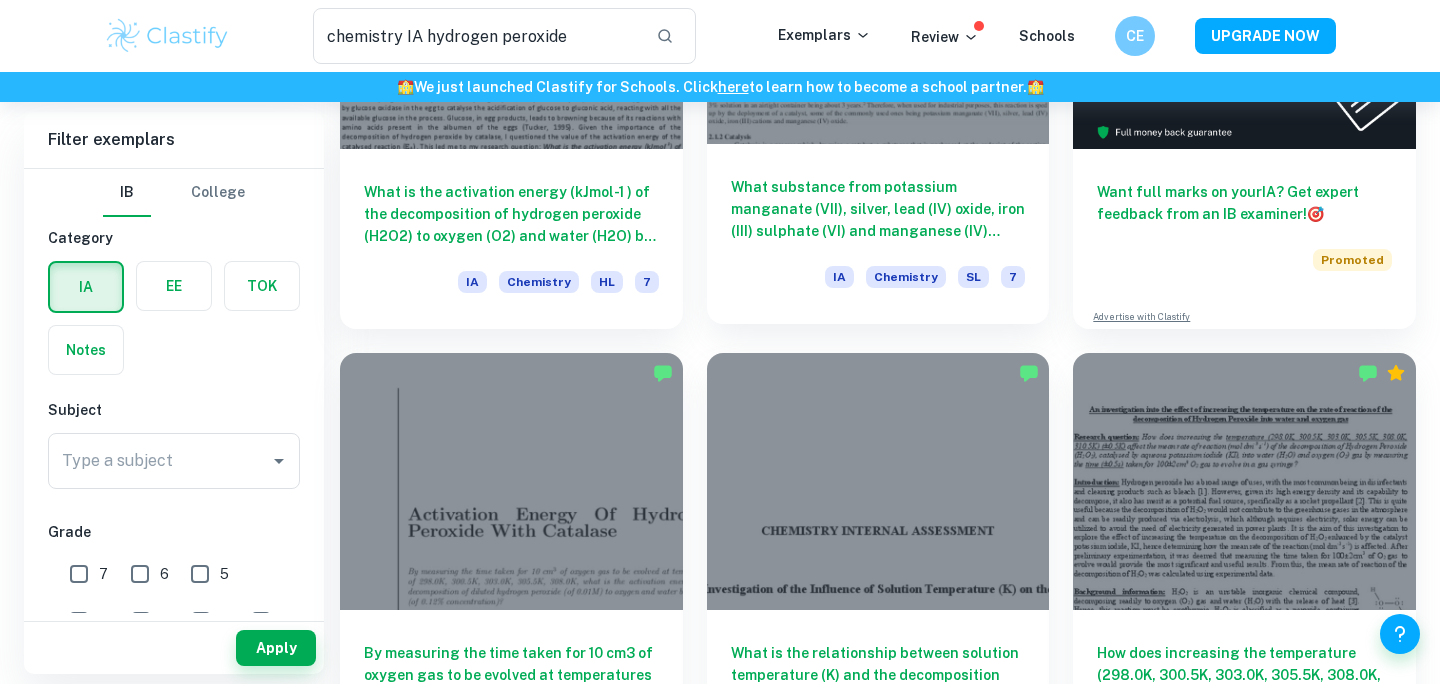 scroll, scrollTop: 384, scrollLeft: 0, axis: vertical 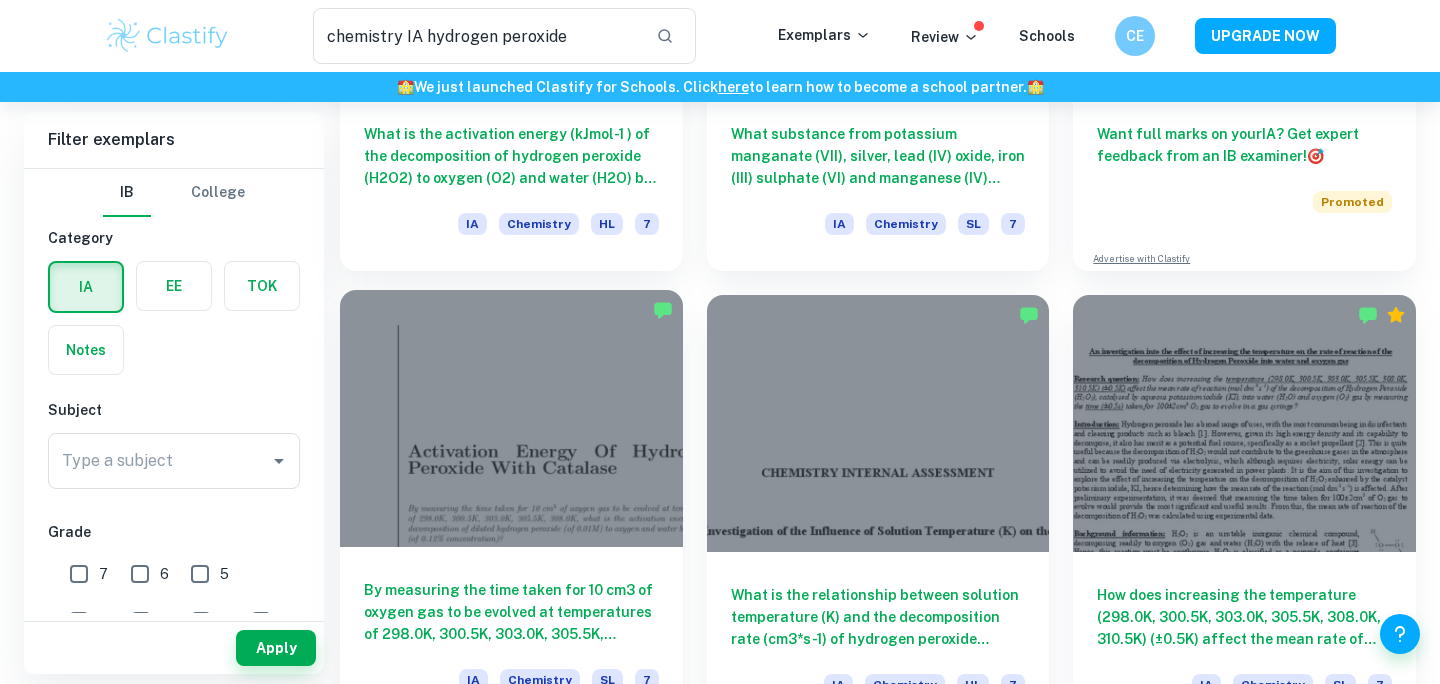 click on "By measuring the time taken for 10 cm3 of oxygen gas to be evolved at temperatures of 298.0K, 300.5K, 303.0K, 305.5K, 308.0K, what is the activation energy of the decomposition of diluted hydrogen peroxide (of 0.01M) to oxygen and water by catalase (of 0.12% concentration)?" at bounding box center [511, 612] 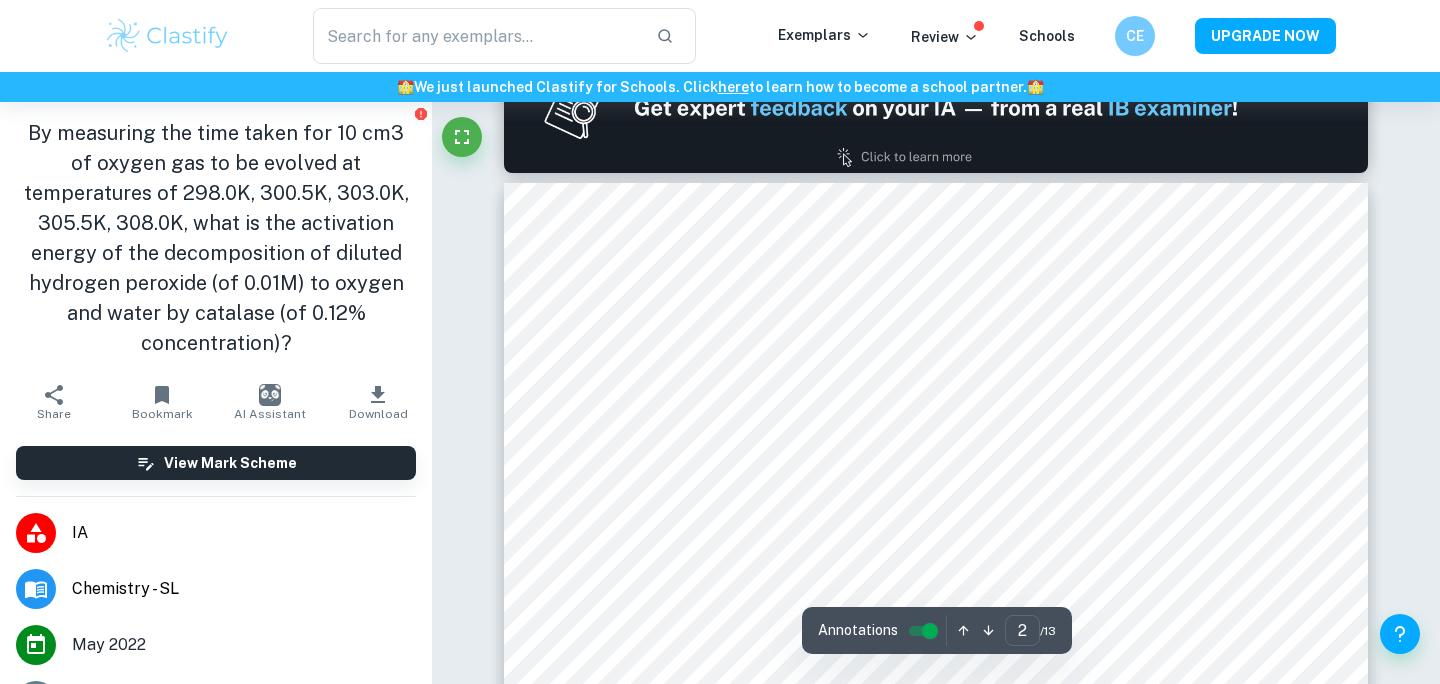 scroll, scrollTop: 1571, scrollLeft: 0, axis: vertical 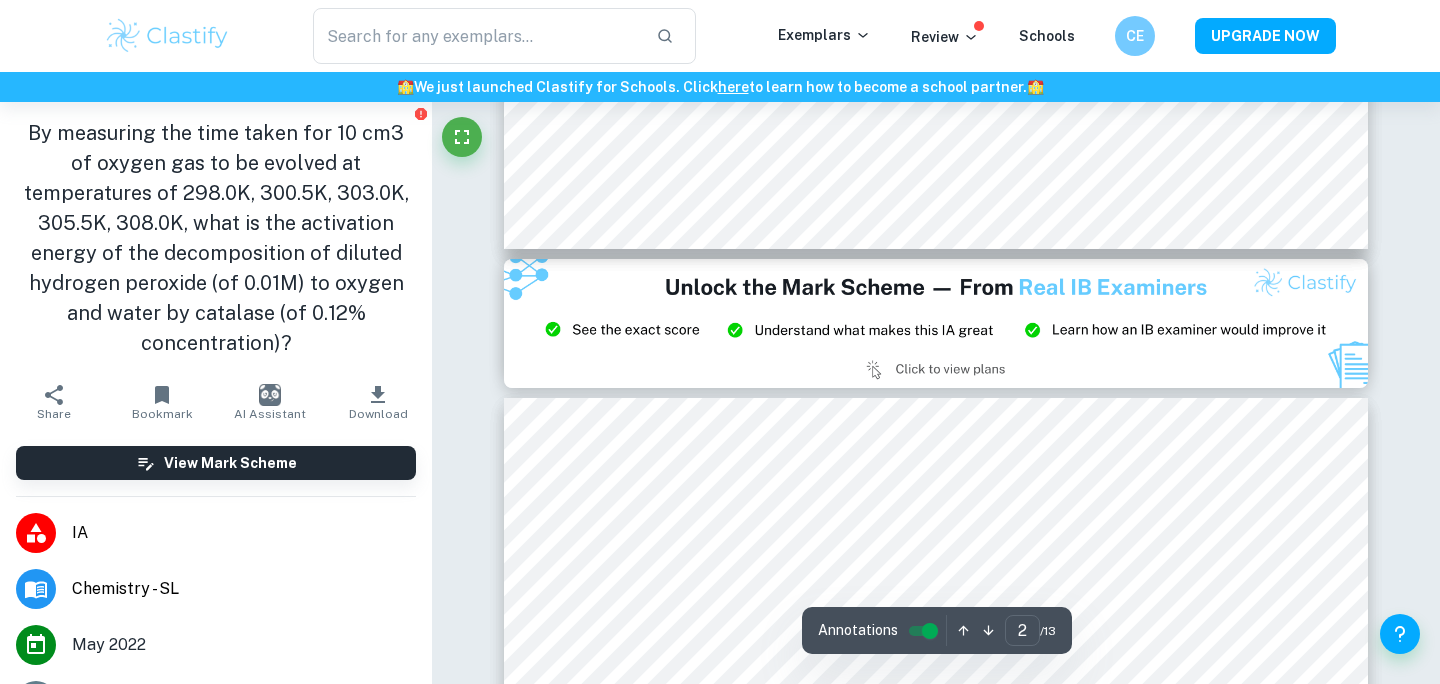 type on "3" 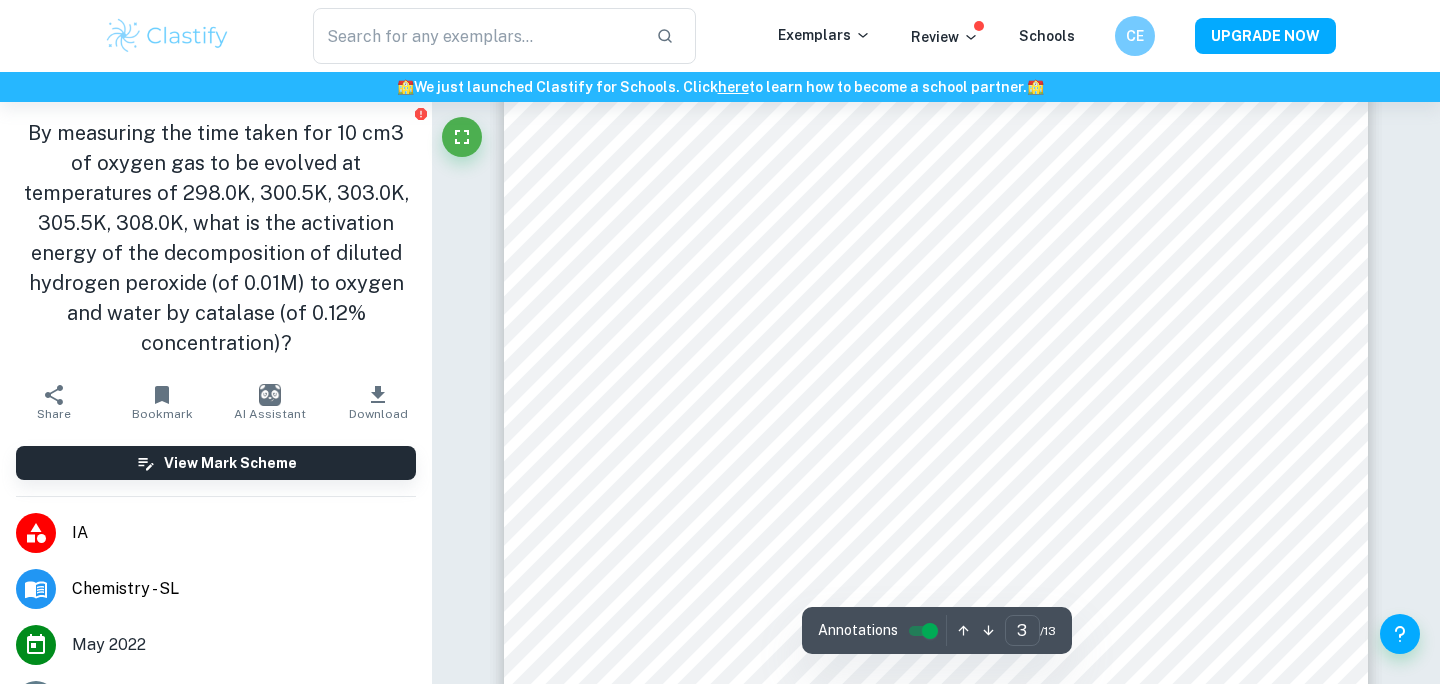 scroll, scrollTop: 3359, scrollLeft: 0, axis: vertical 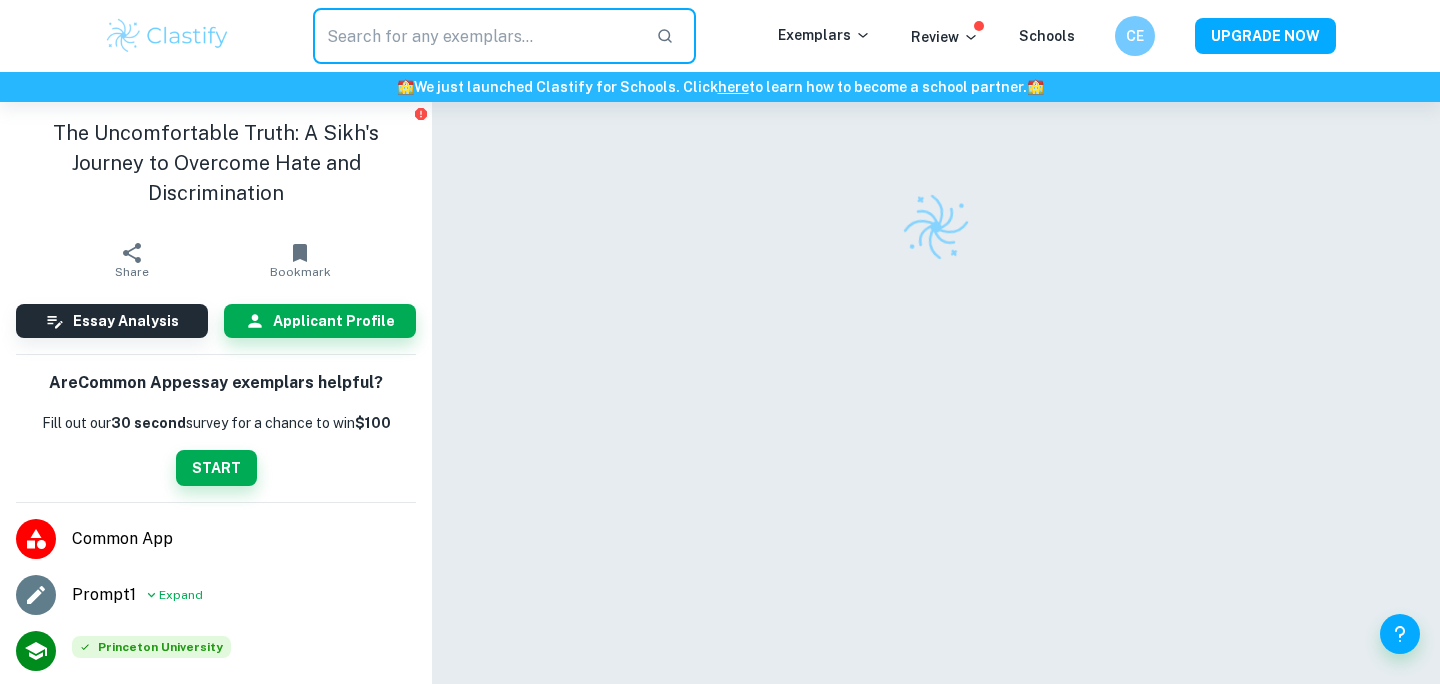 click at bounding box center [476, 36] 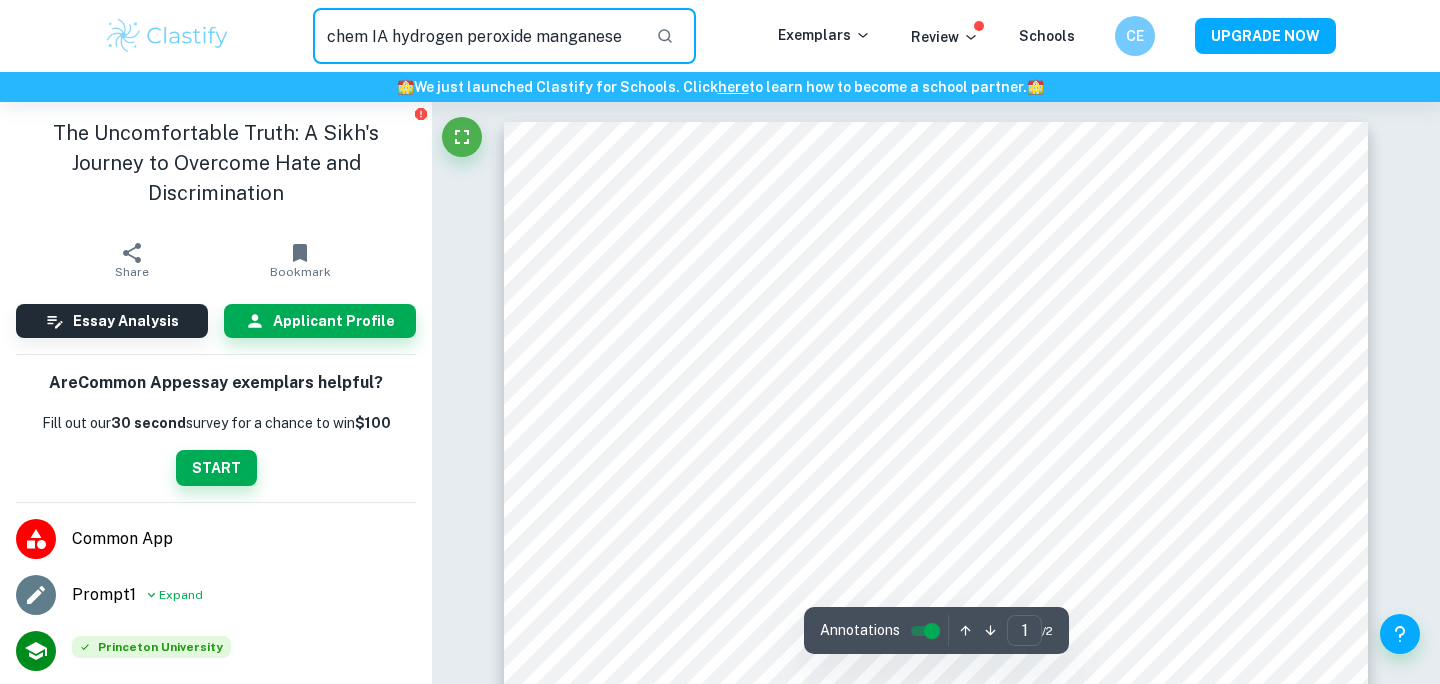 type on "chem IA hydrogen peroxide manganese" 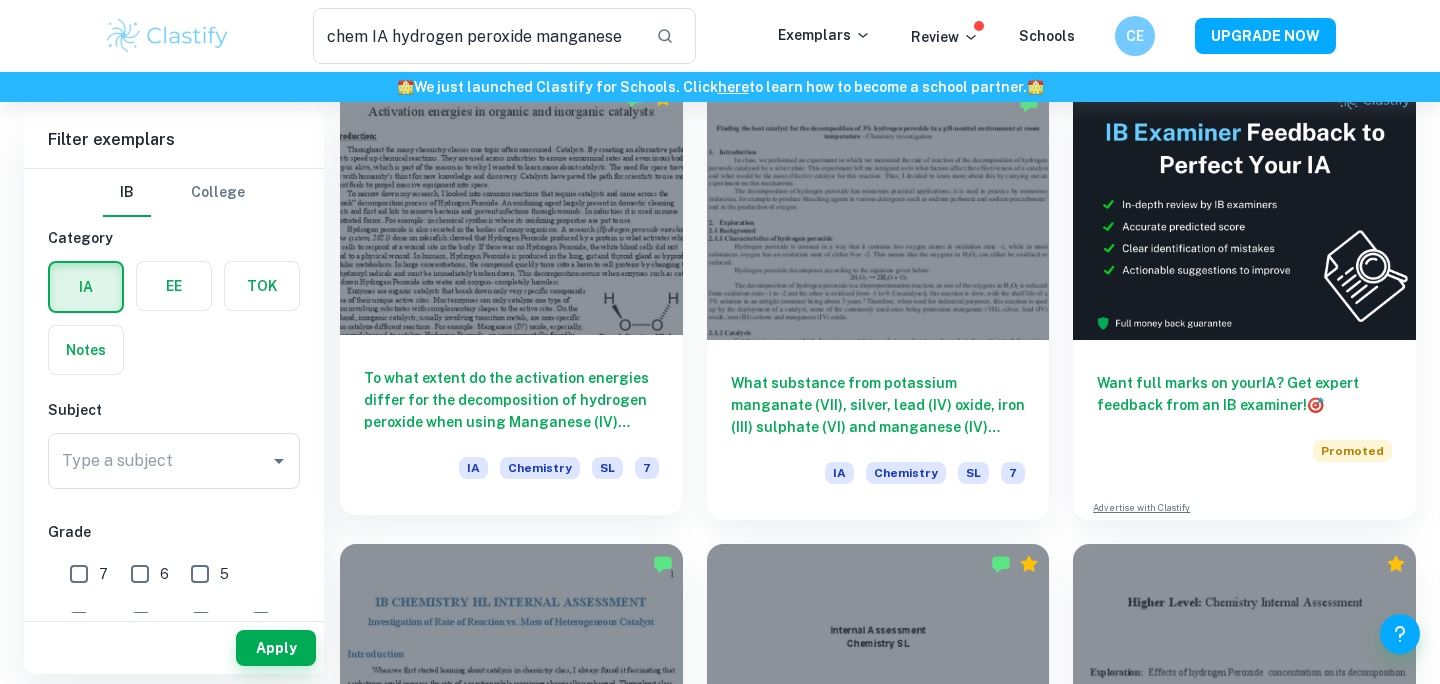 scroll, scrollTop: 139, scrollLeft: 0, axis: vertical 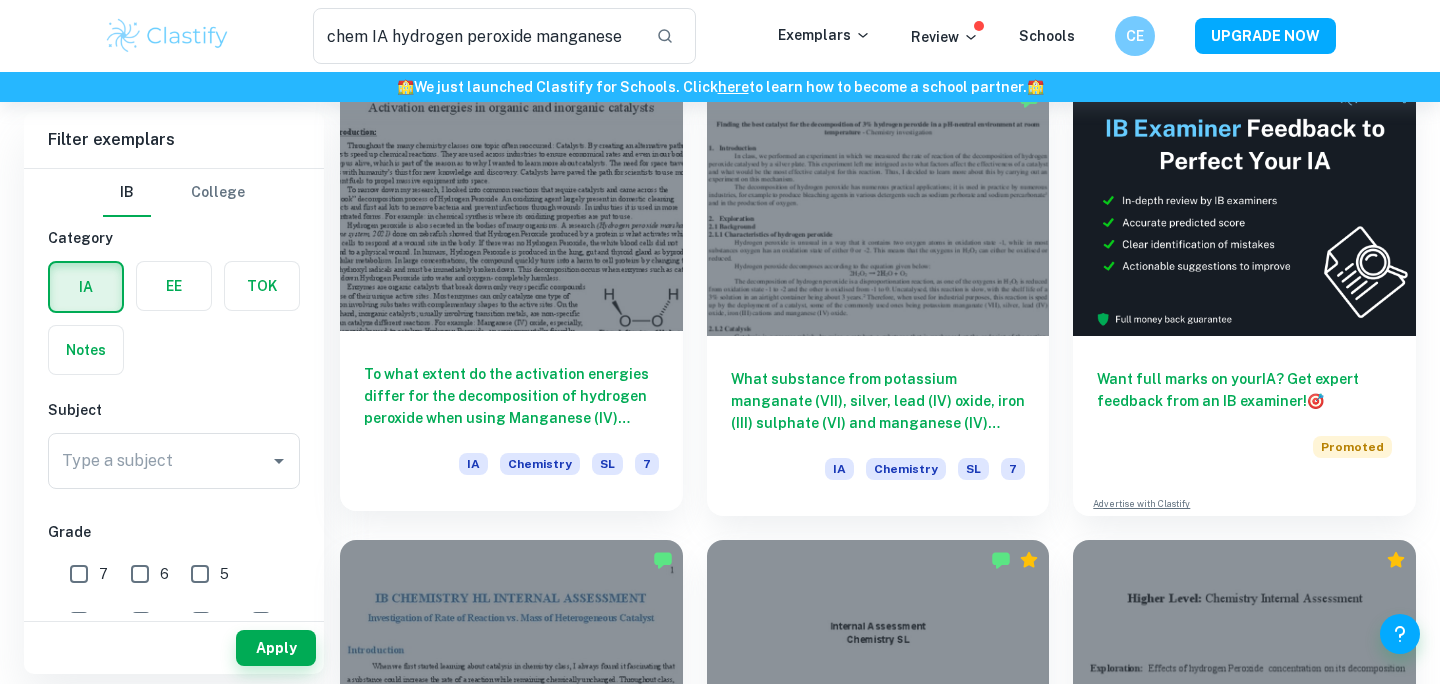 click on "To what extent do the activation energies differ for the decomposition of hydrogen peroxide when using Manganese (IV) Oxide and Catalase by measuring 10 cm3 of oxygen released?" at bounding box center [511, 396] 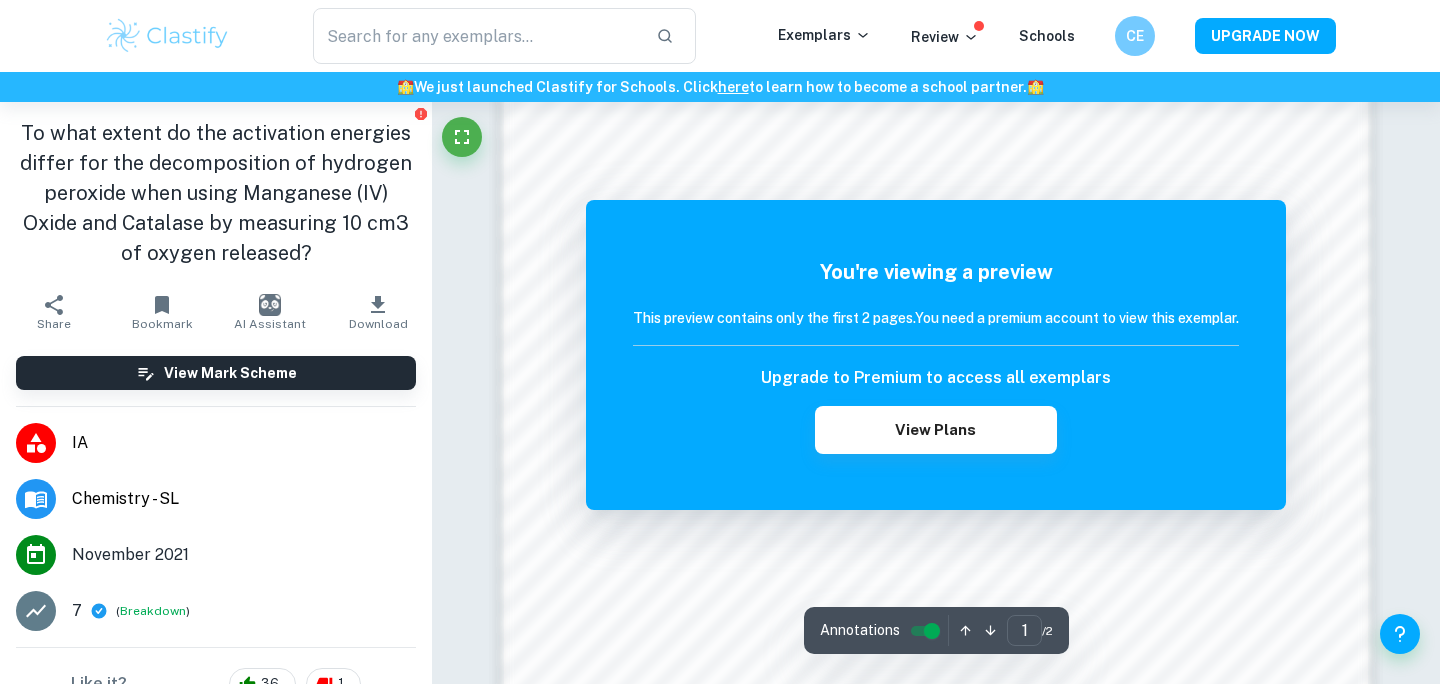 scroll, scrollTop: 1709, scrollLeft: 0, axis: vertical 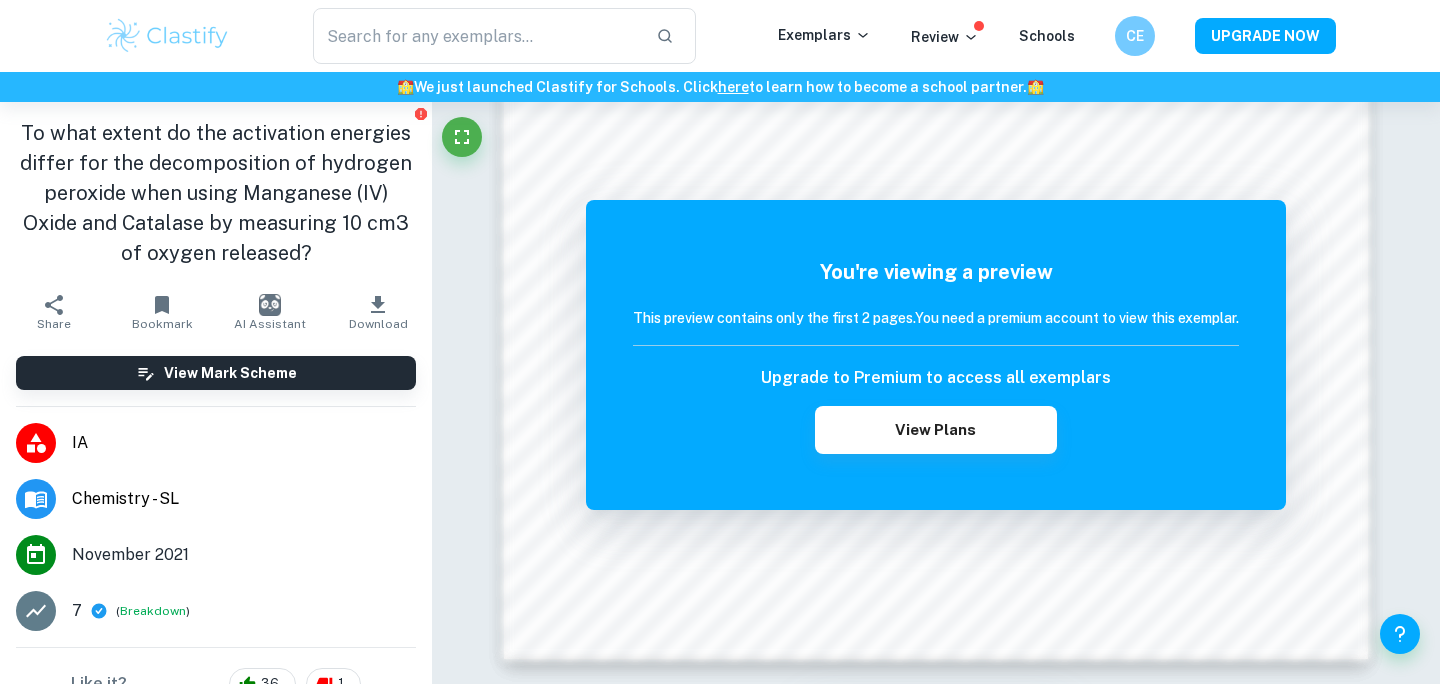 type on "chem IA hydrogen peroxide manganese" 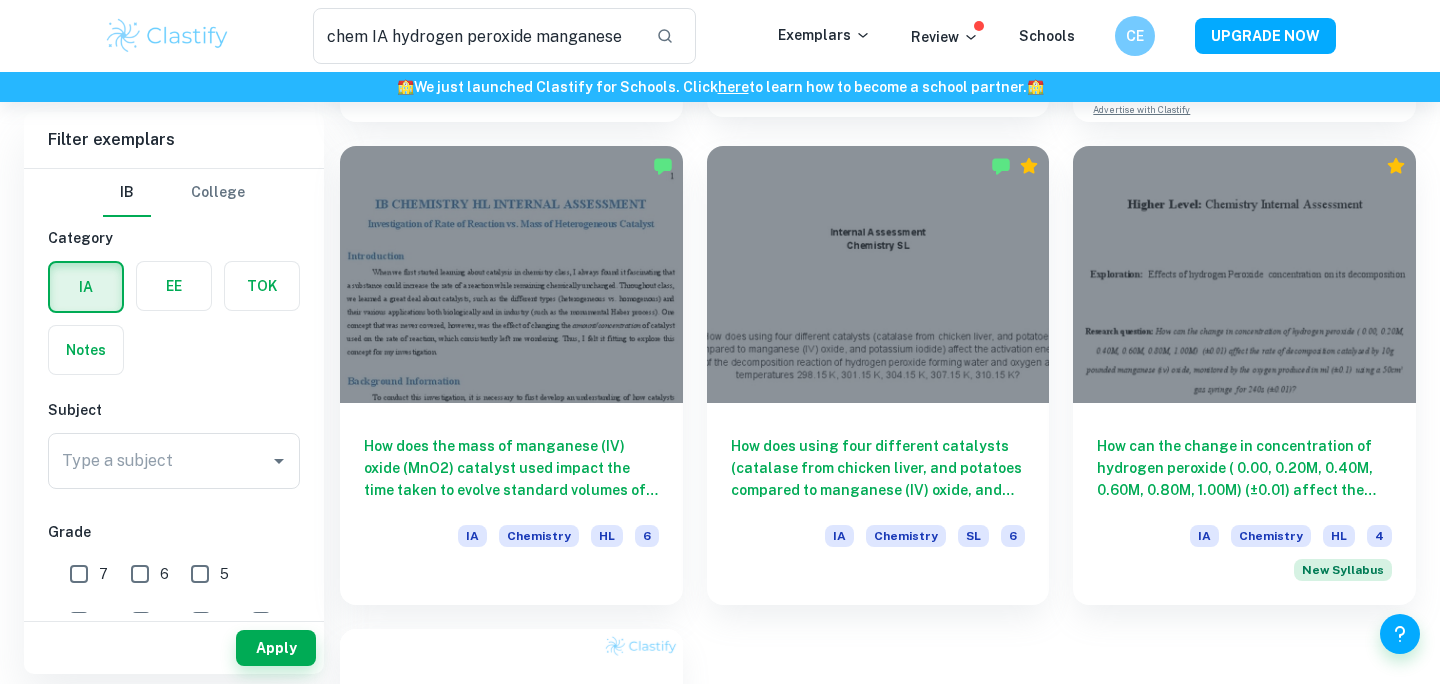 scroll, scrollTop: 537, scrollLeft: 0, axis: vertical 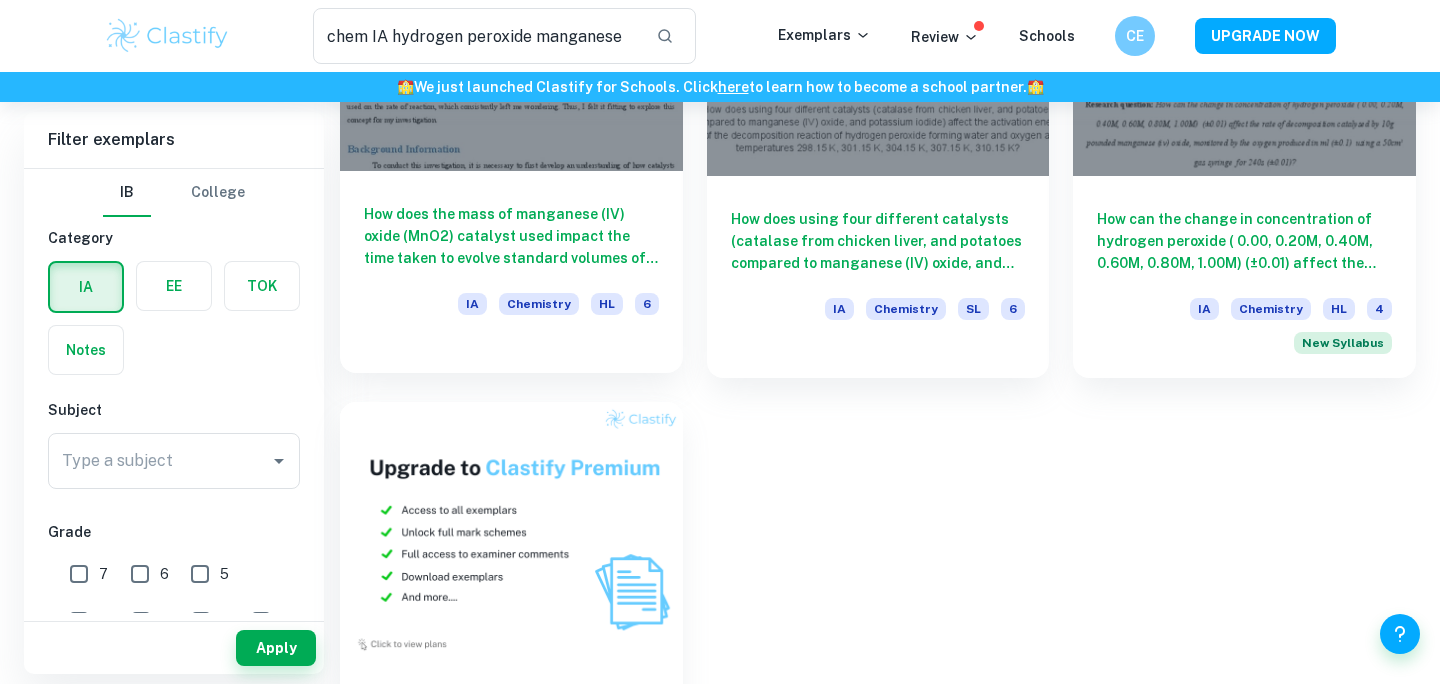 click on "How does the mass of manganese (IV) oxide (MnO2) catalyst used impact the time taken to evolve standard volumes of oxygen gas in the decomposition of hydrogen peroxide? IA Chemistry HL 6" at bounding box center (511, 261) 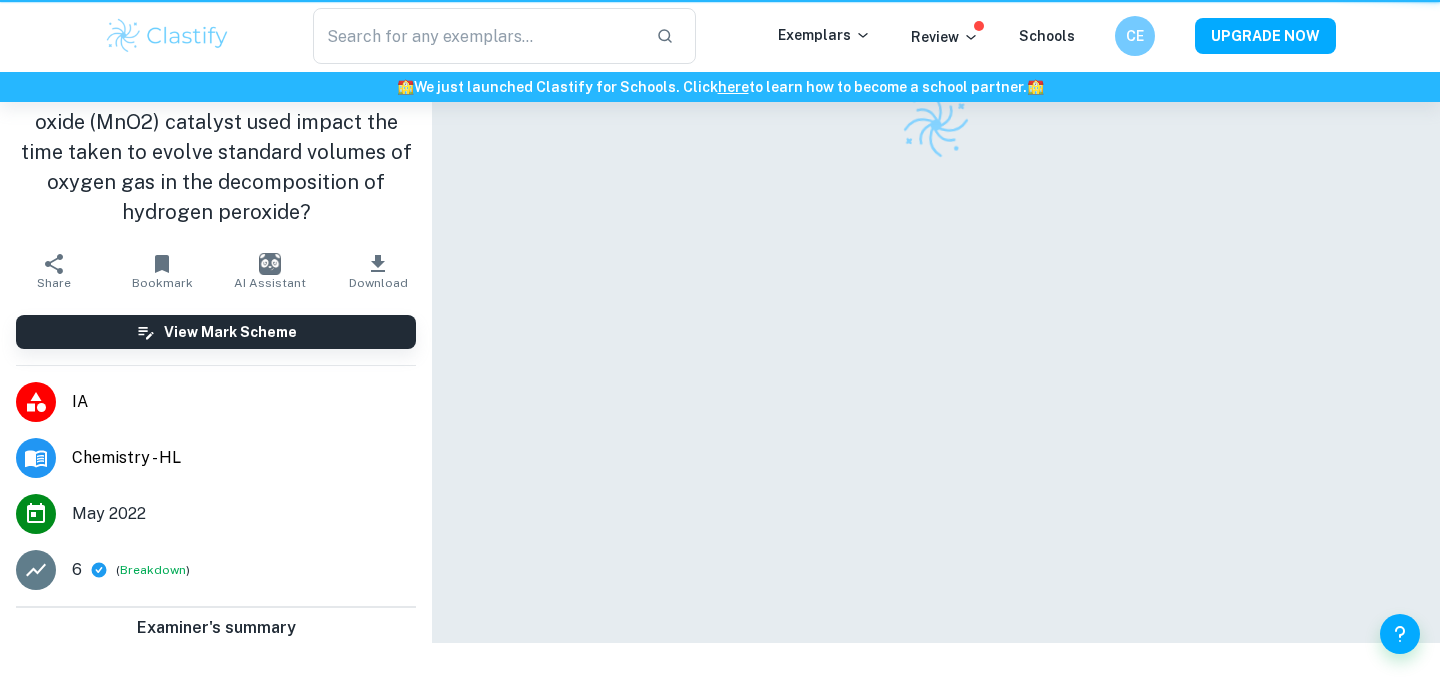 scroll, scrollTop: 0, scrollLeft: 0, axis: both 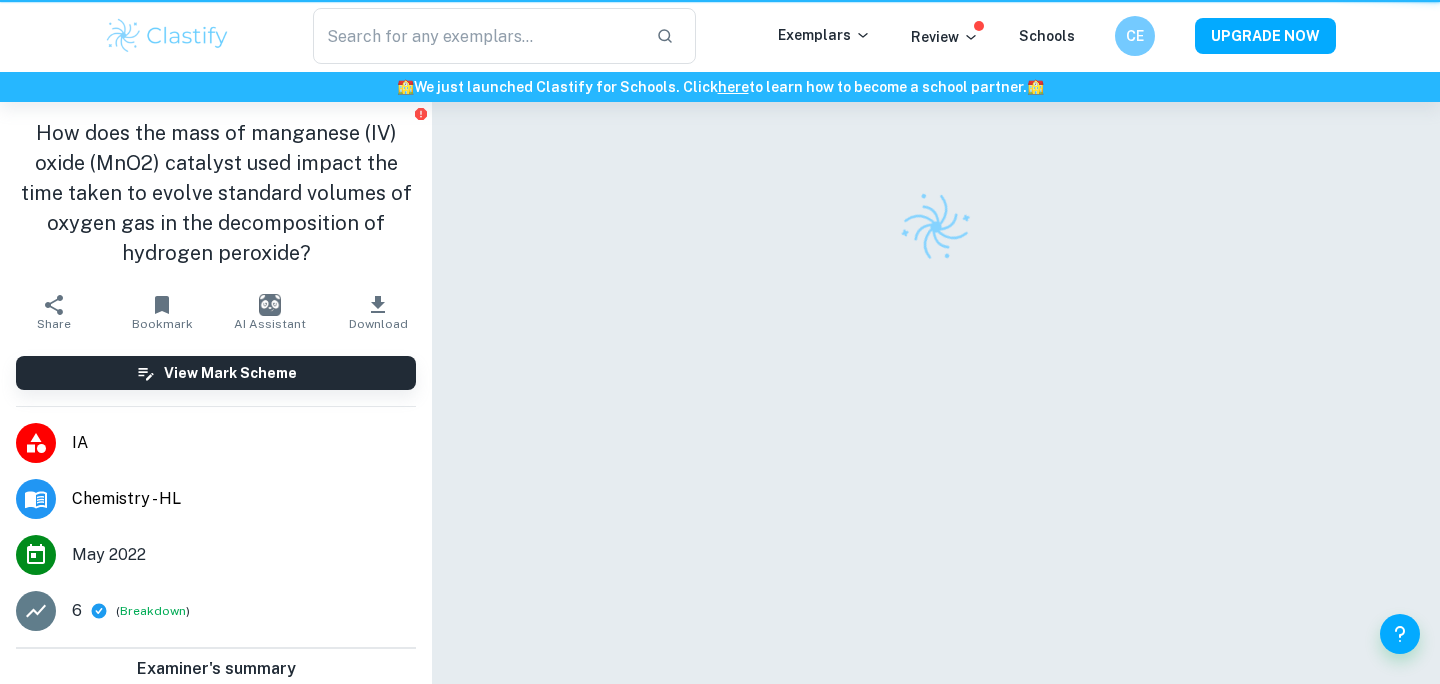 click at bounding box center (936, 227) 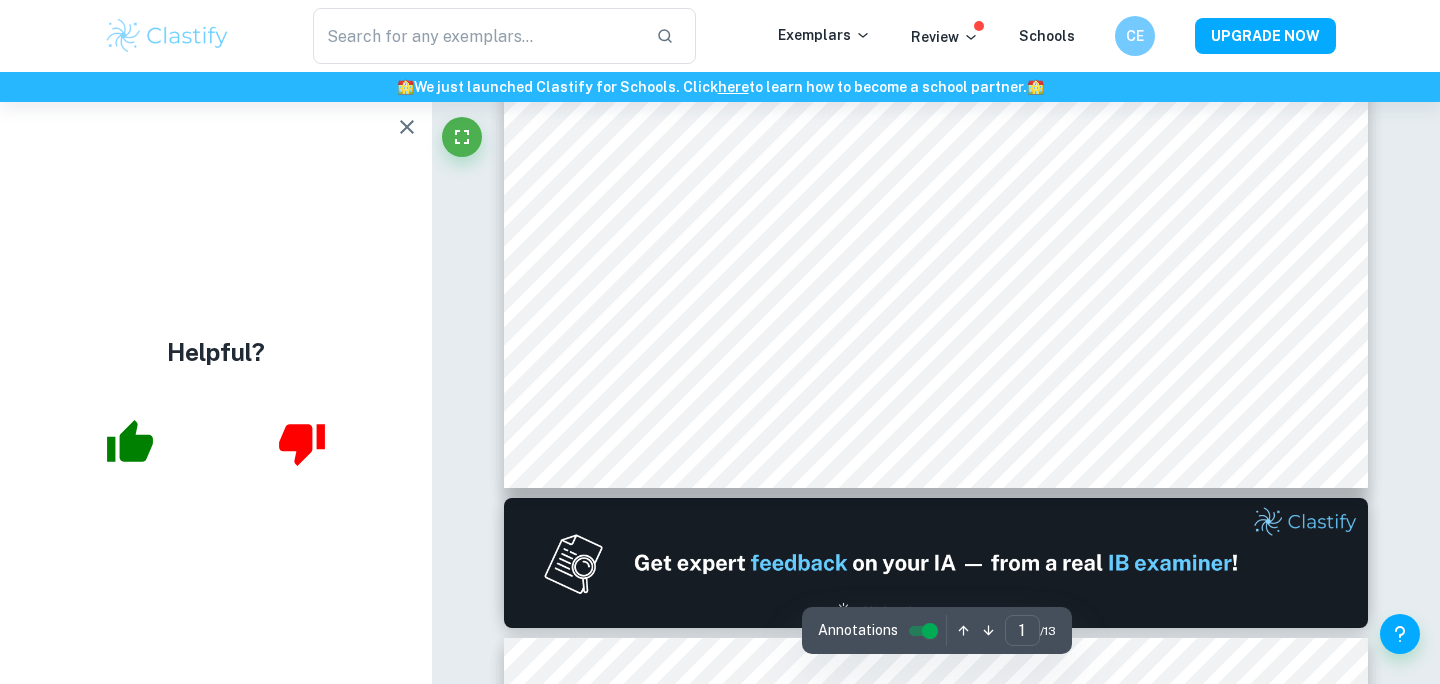 scroll, scrollTop: 754, scrollLeft: 0, axis: vertical 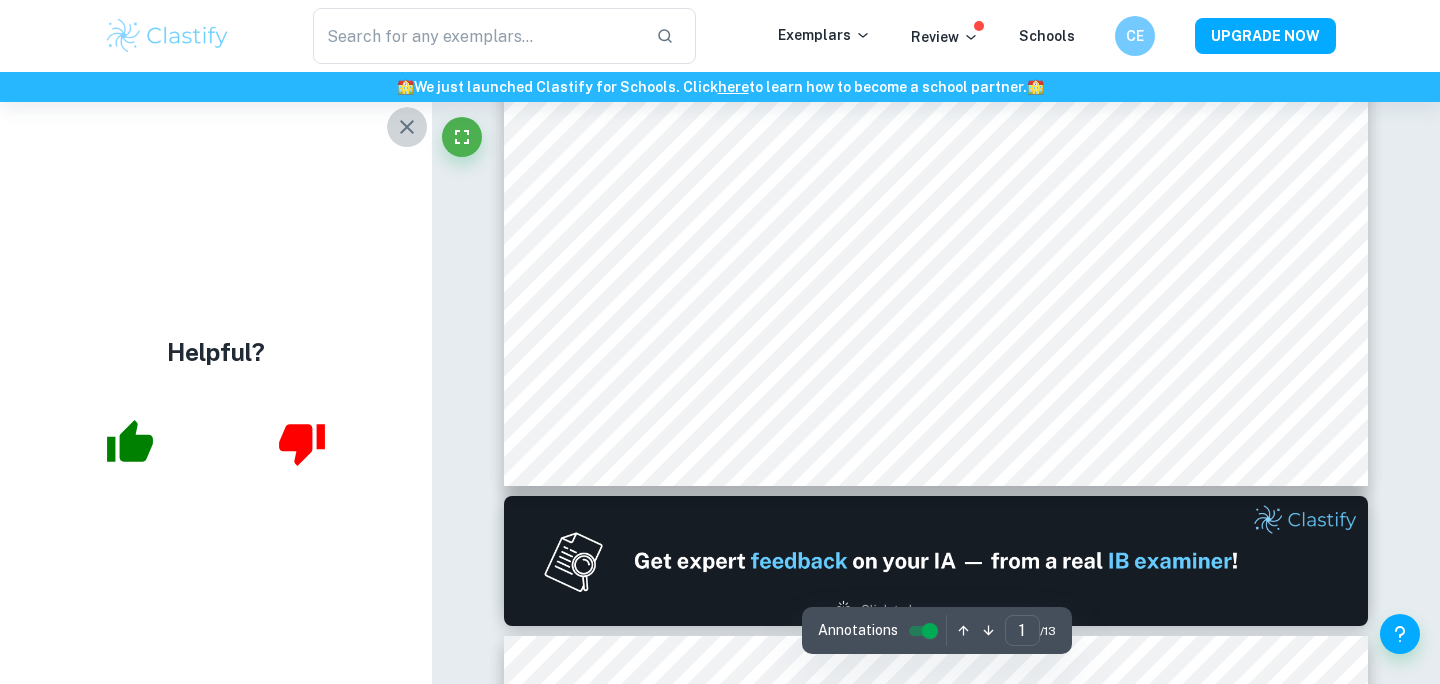 click 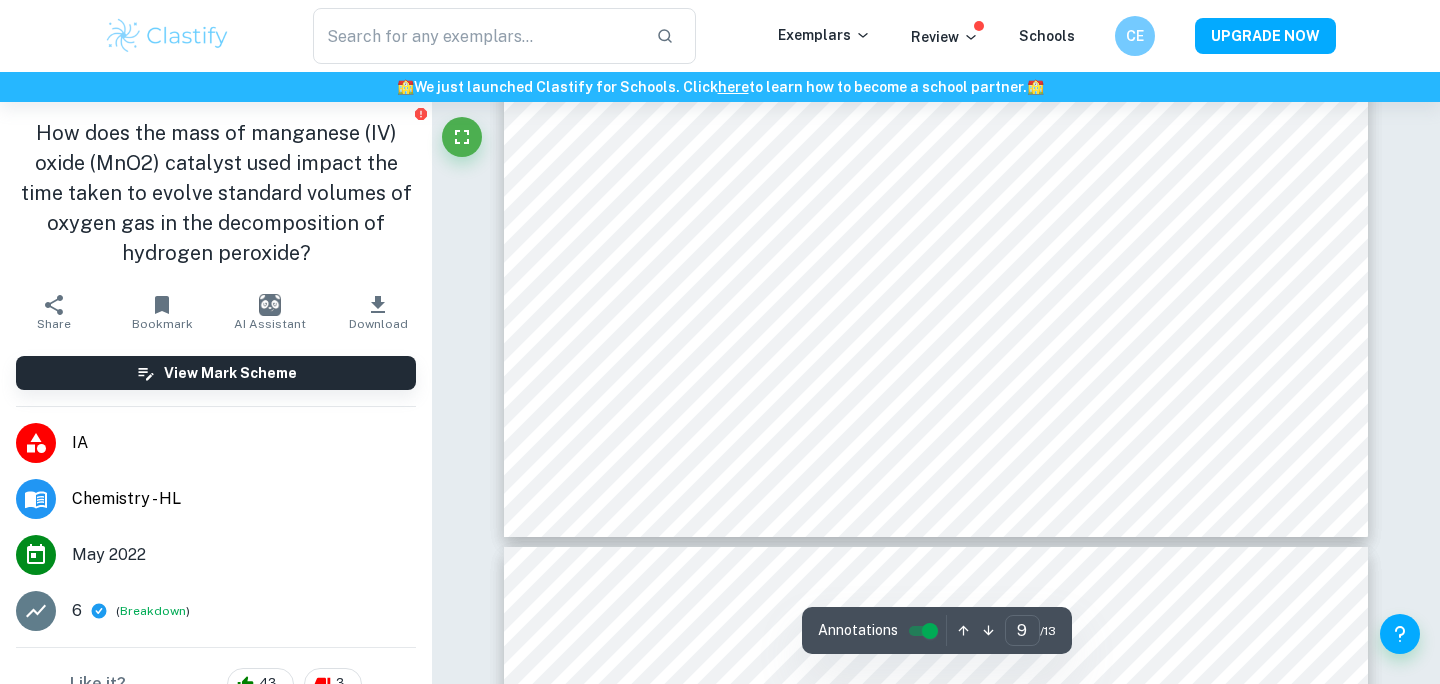 scroll, scrollTop: 10147, scrollLeft: 0, axis: vertical 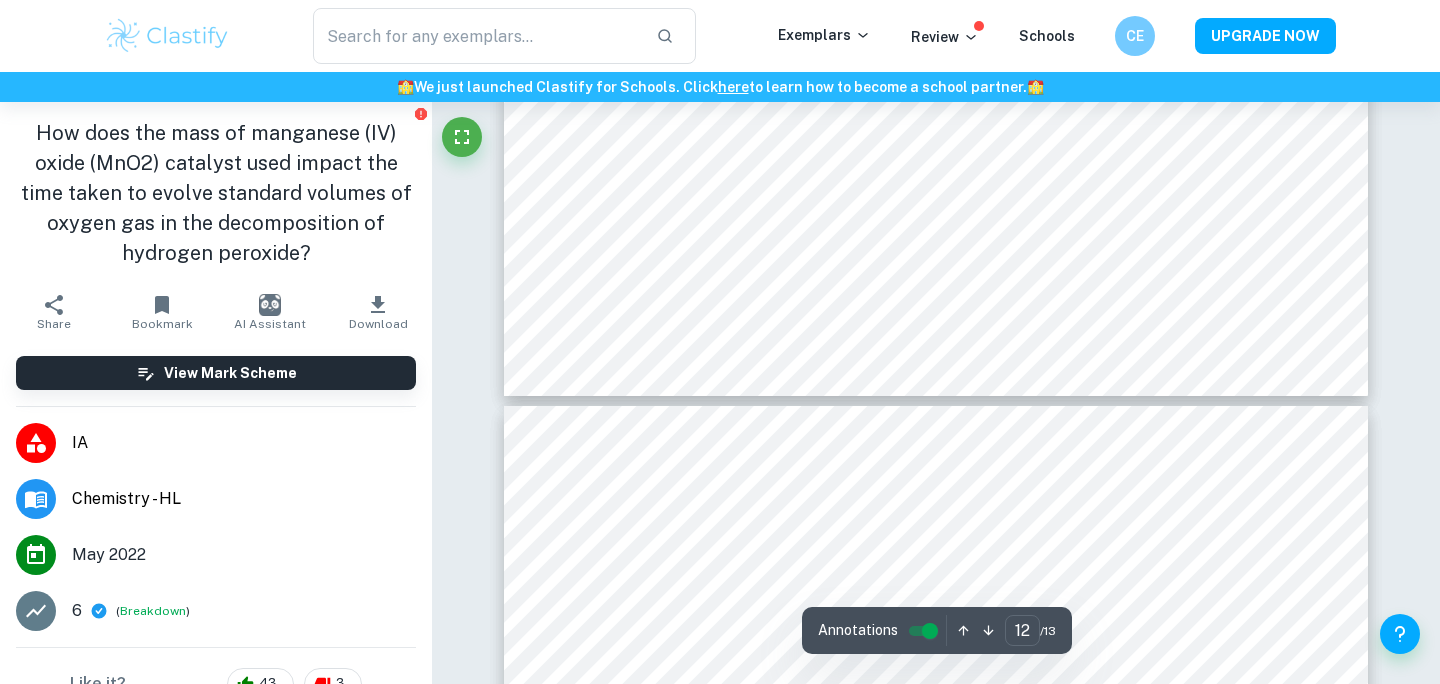 type on "13" 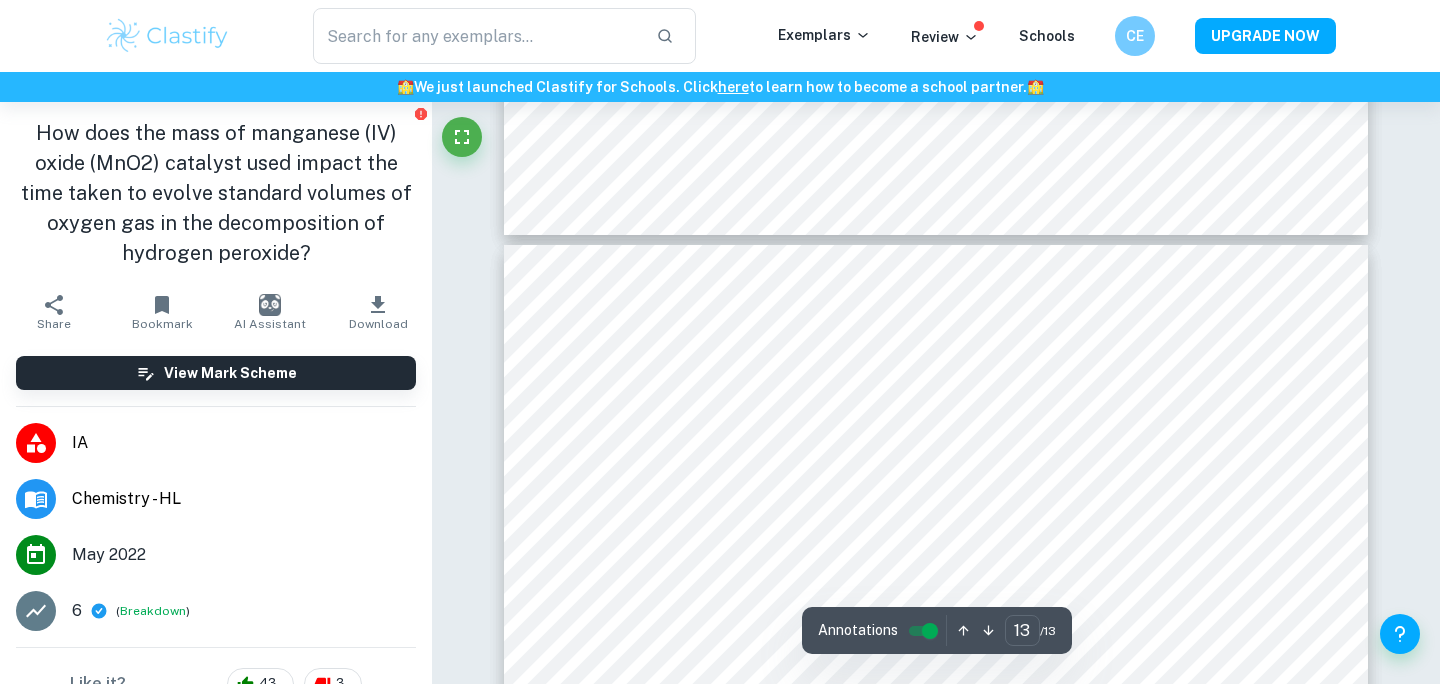 scroll, scrollTop: 13838, scrollLeft: 0, axis: vertical 